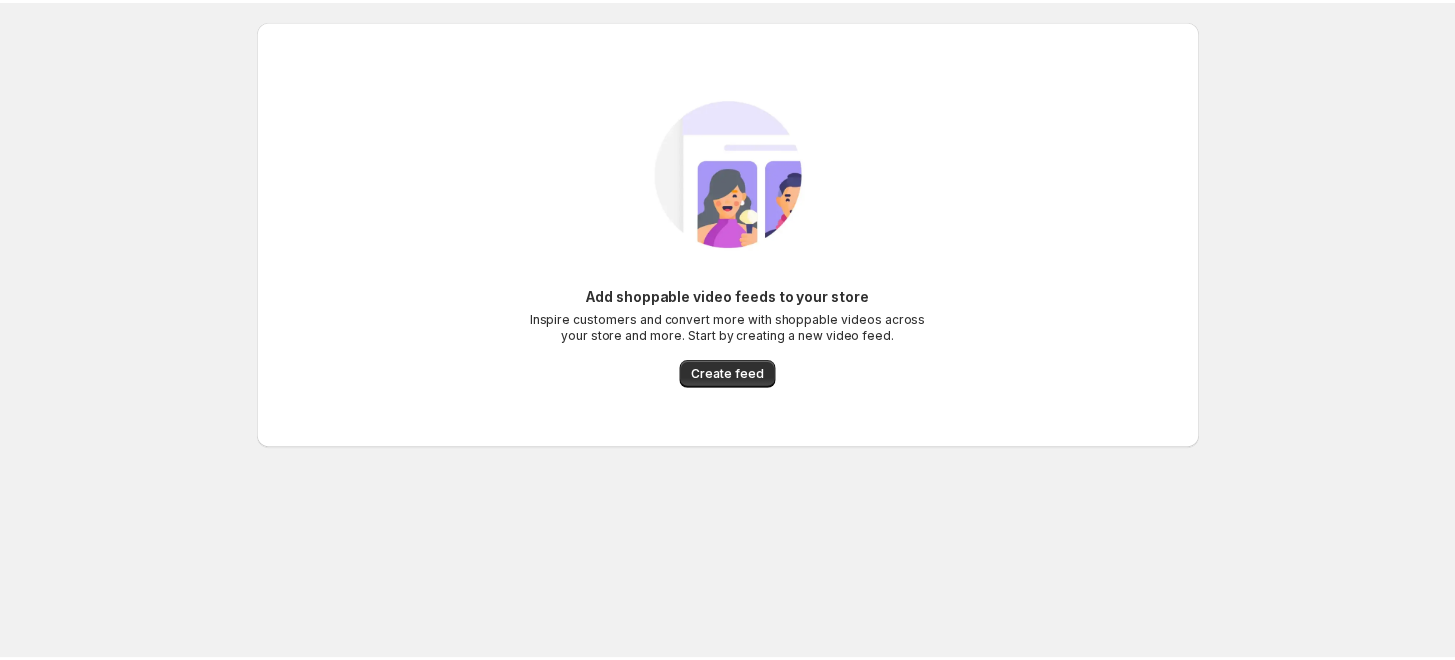 scroll, scrollTop: 0, scrollLeft: 0, axis: both 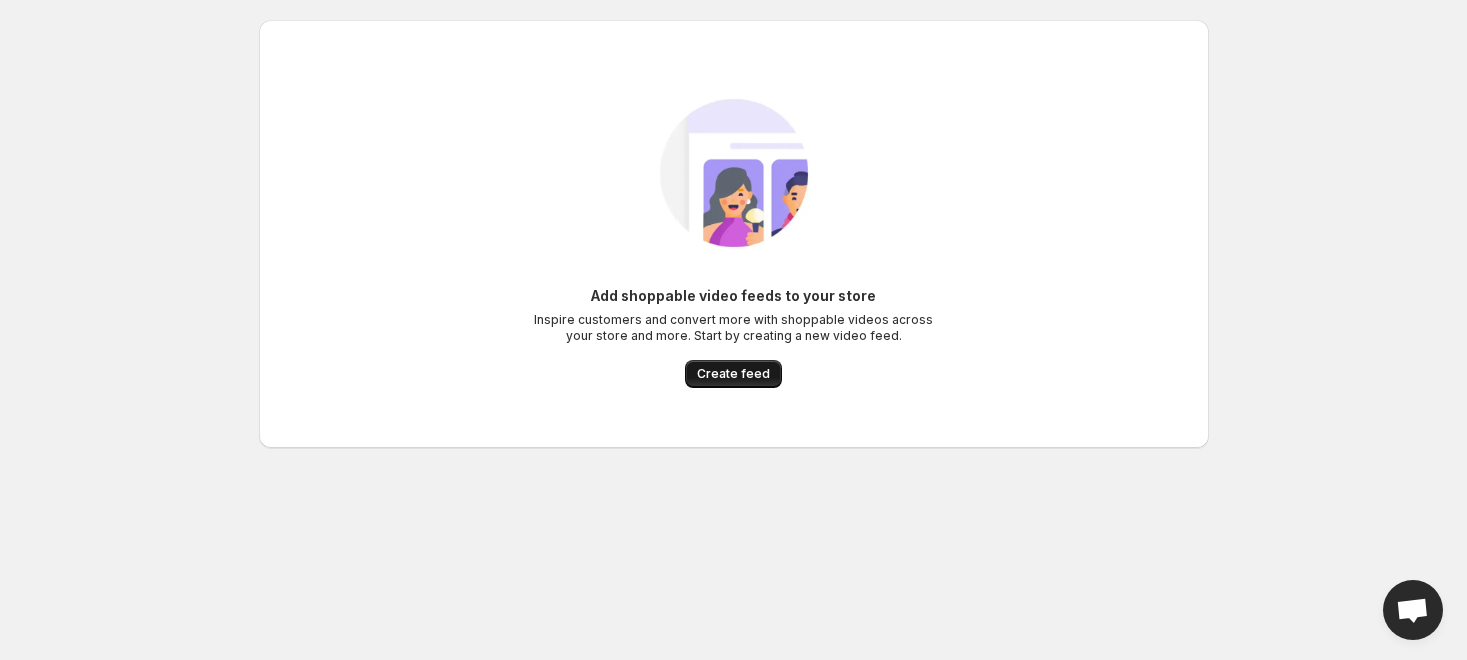 click on "Create feed" at bounding box center (733, 374) 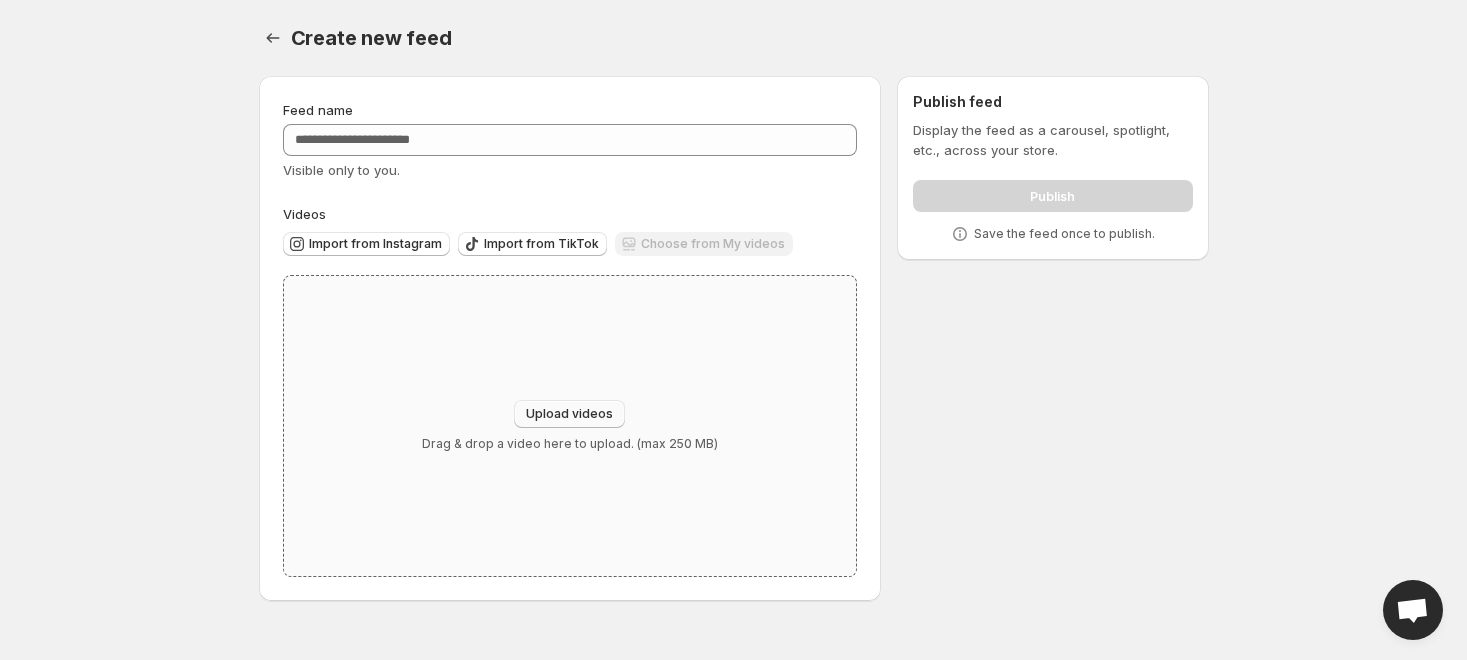 click on "Upload videos" at bounding box center [569, 414] 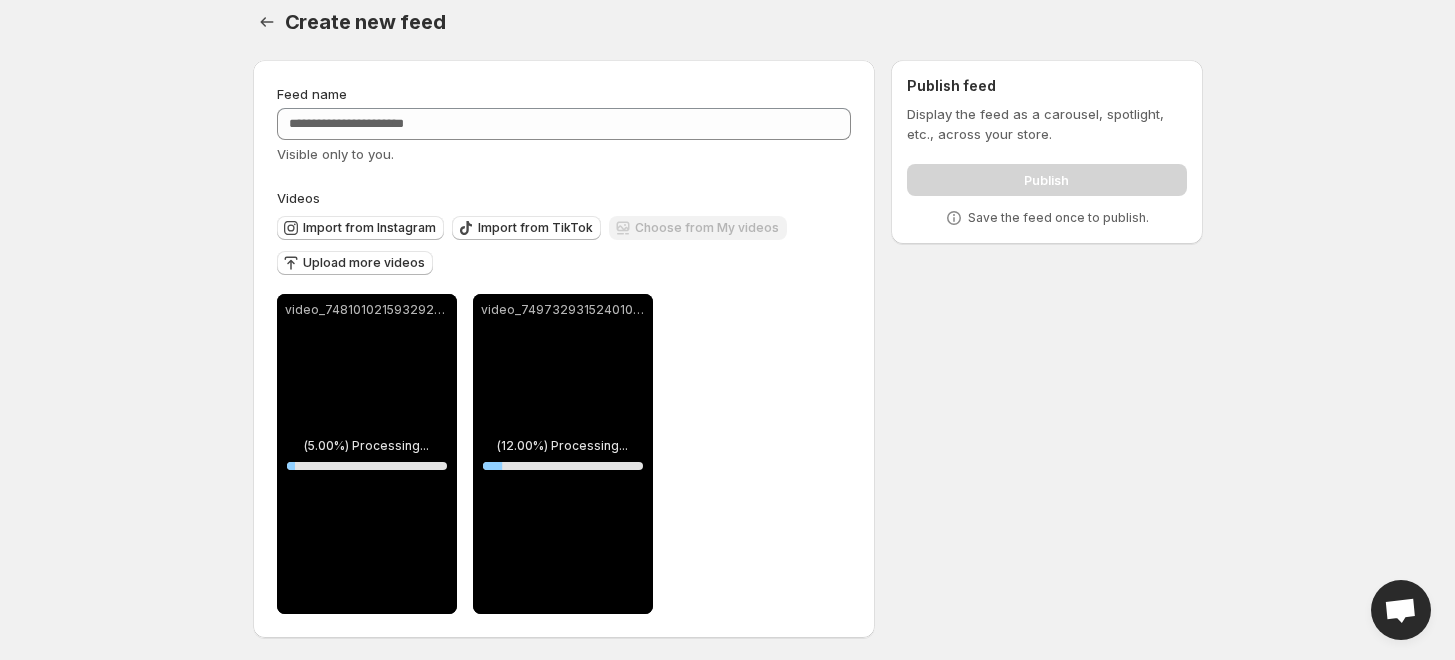 scroll, scrollTop: 19, scrollLeft: 0, axis: vertical 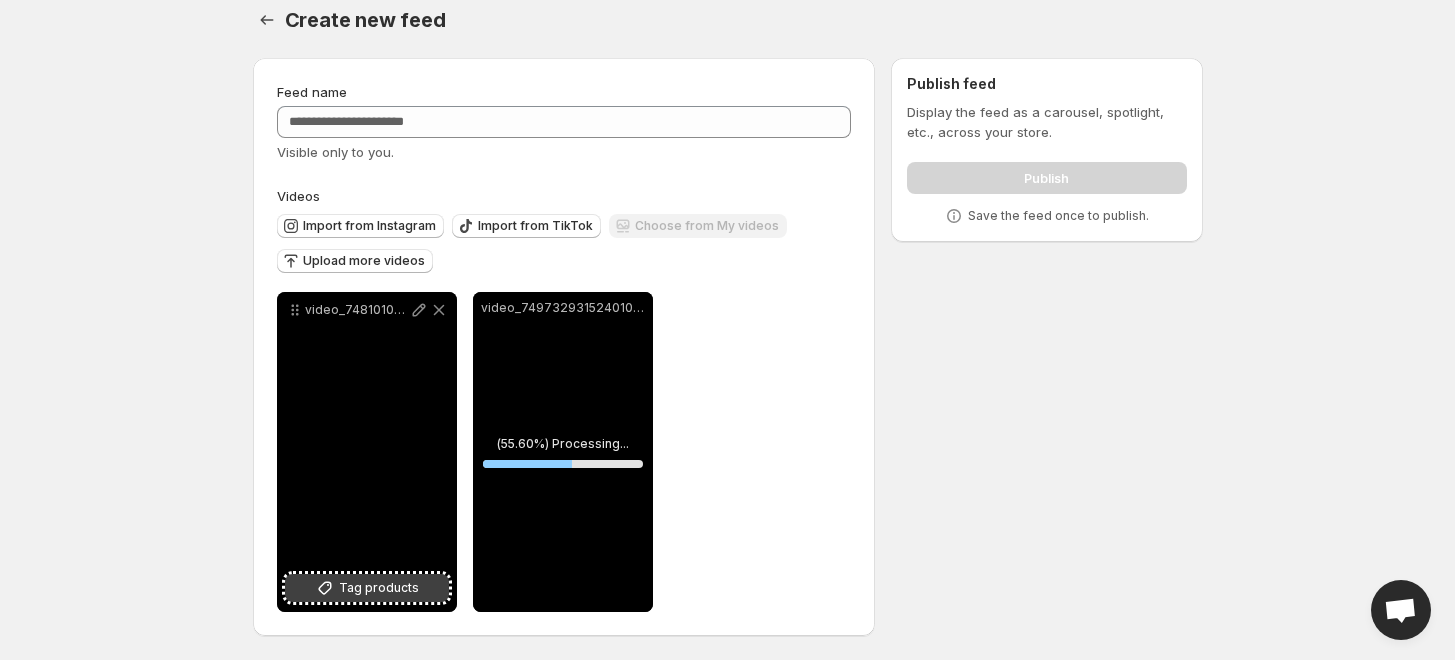 click on "Tag products" at bounding box center (367, 588) 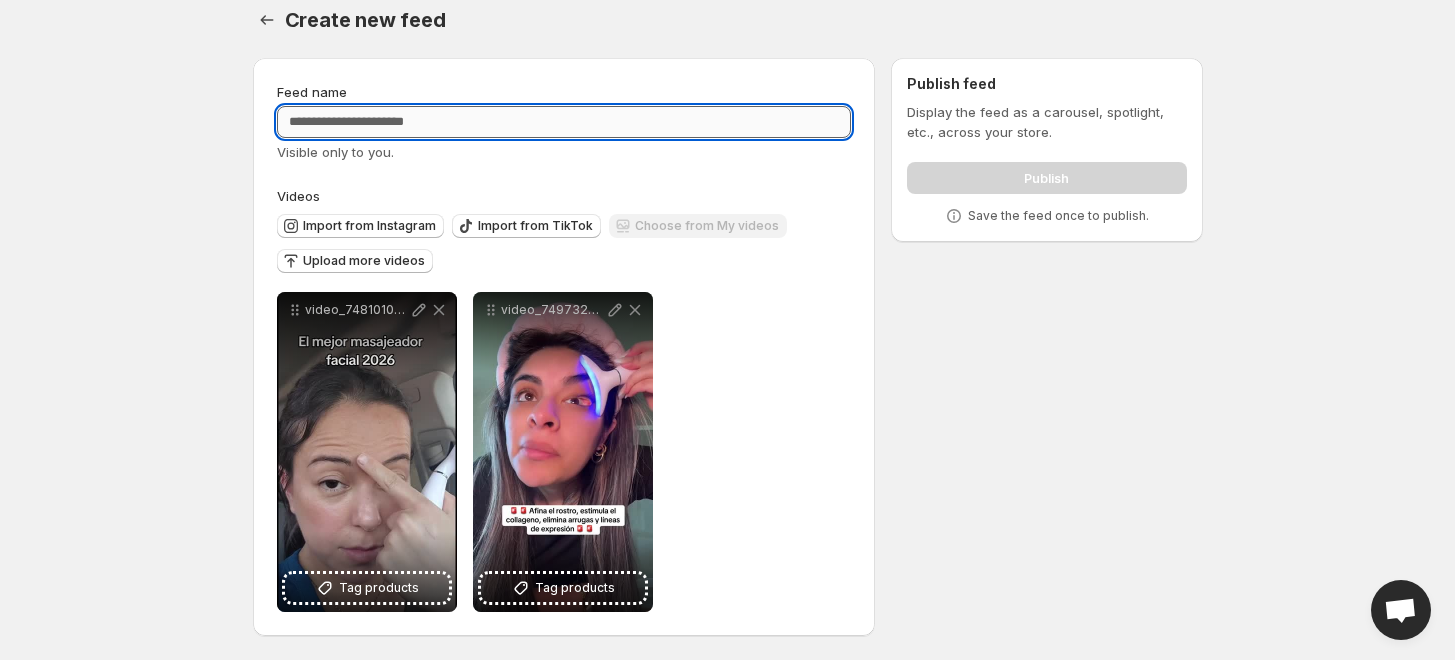 click on "Feed name" at bounding box center (564, 122) 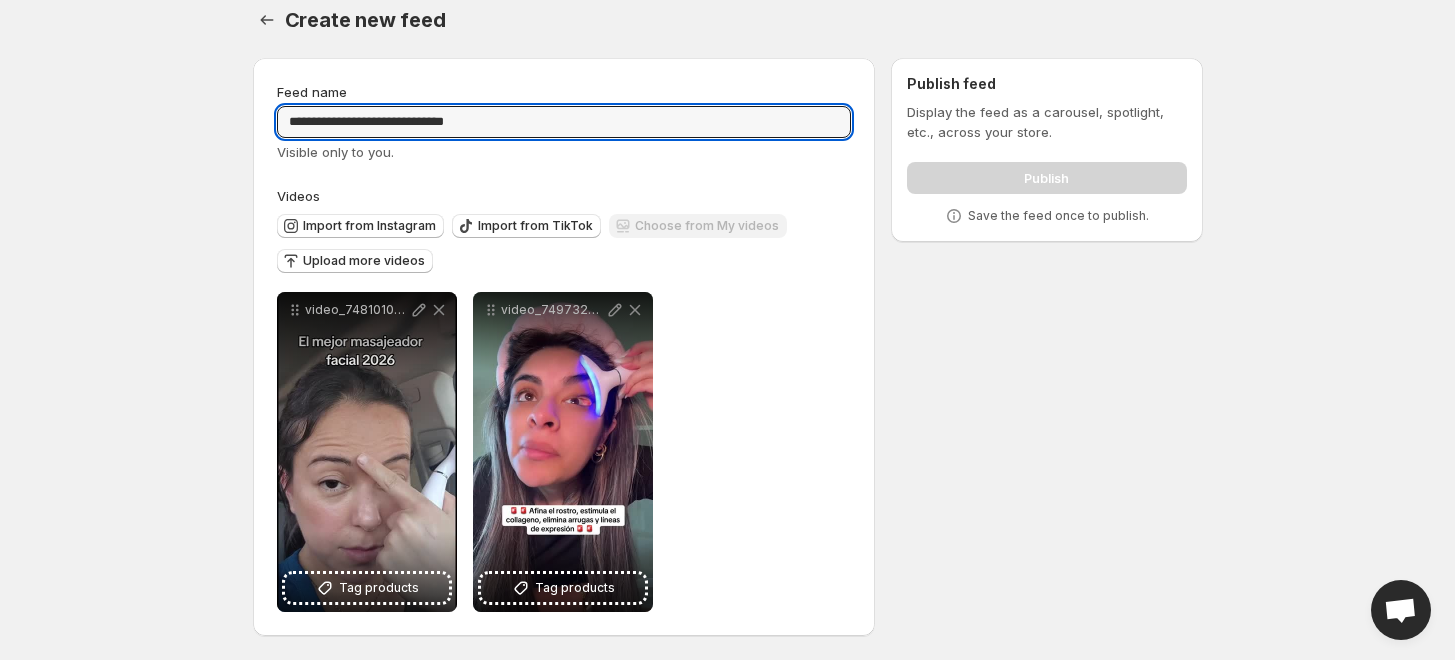 type on "**********" 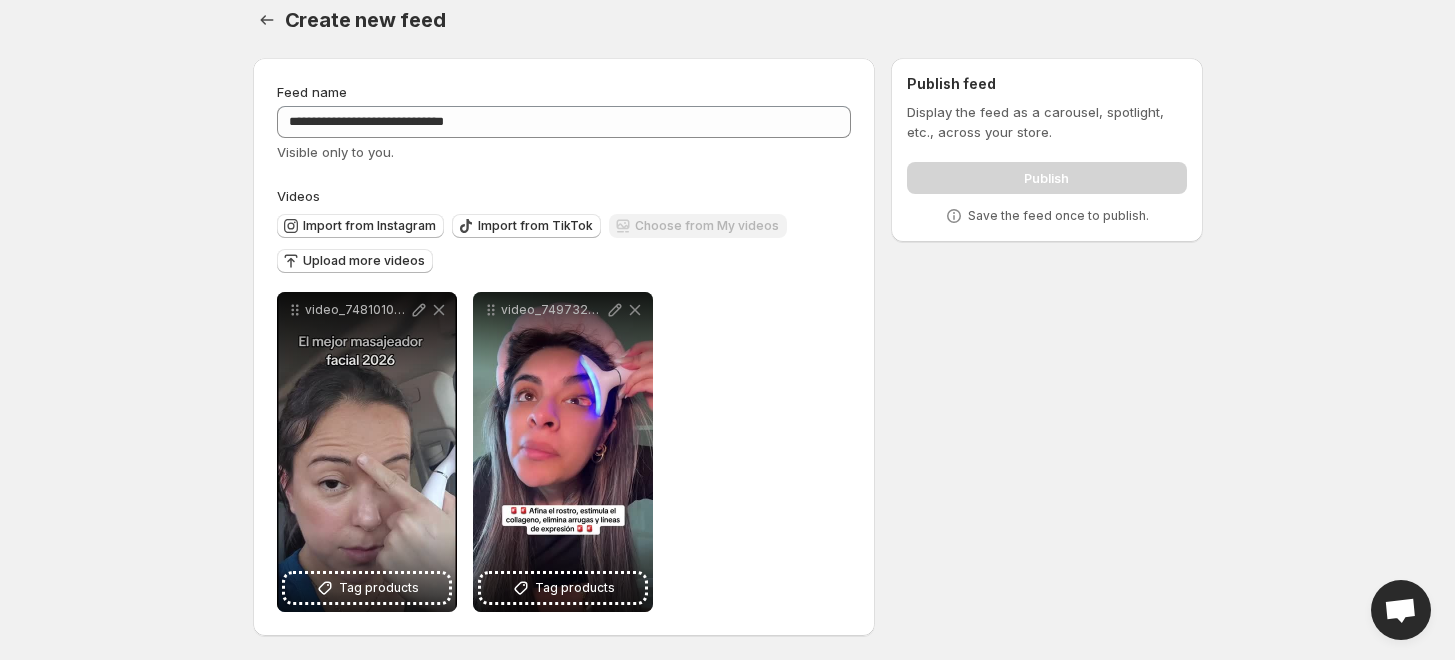 click on "**********" at bounding box center [720, 351] 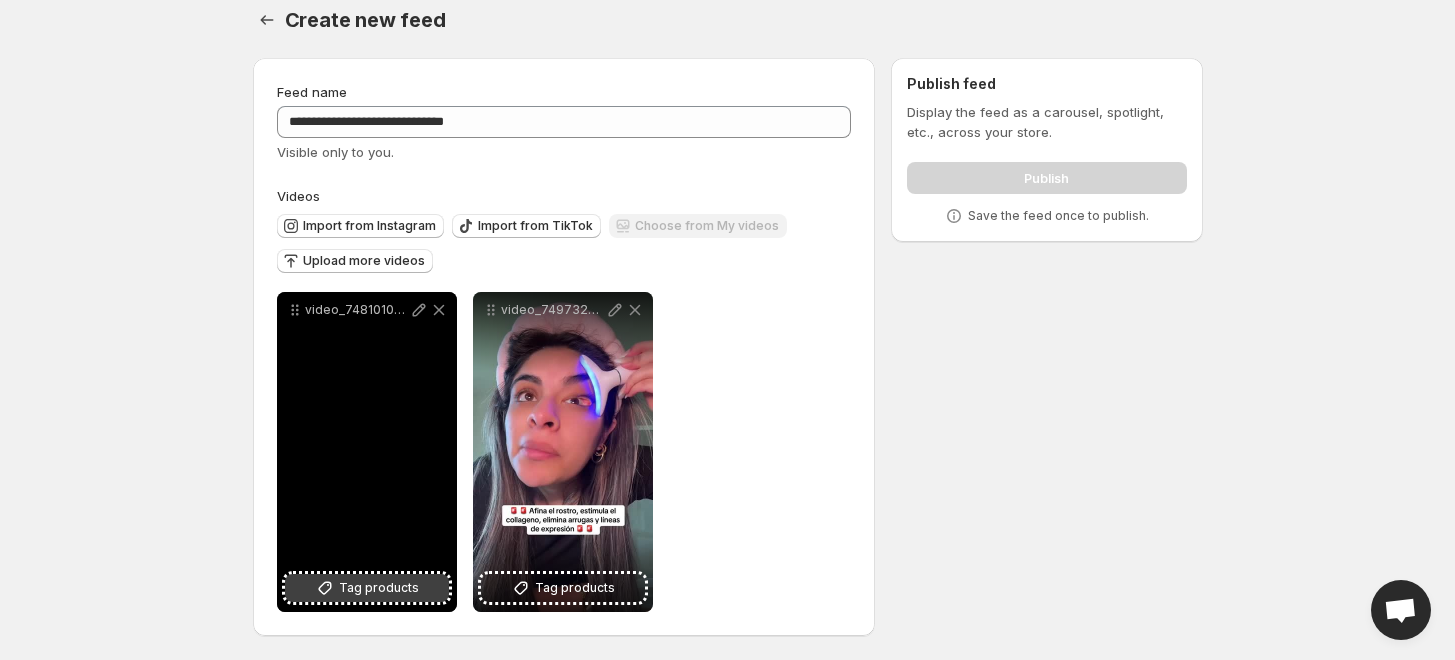 click on "Tag products" at bounding box center [379, 588] 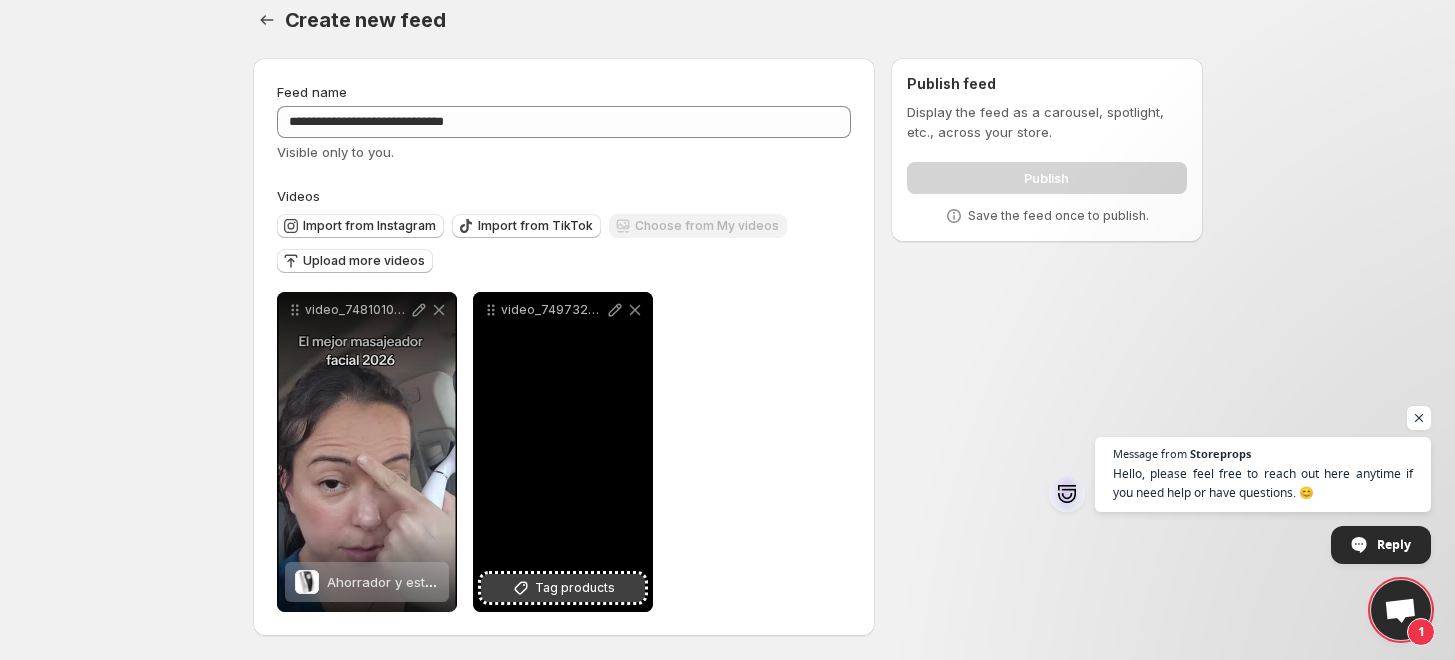 click on "Tag products" at bounding box center (575, 588) 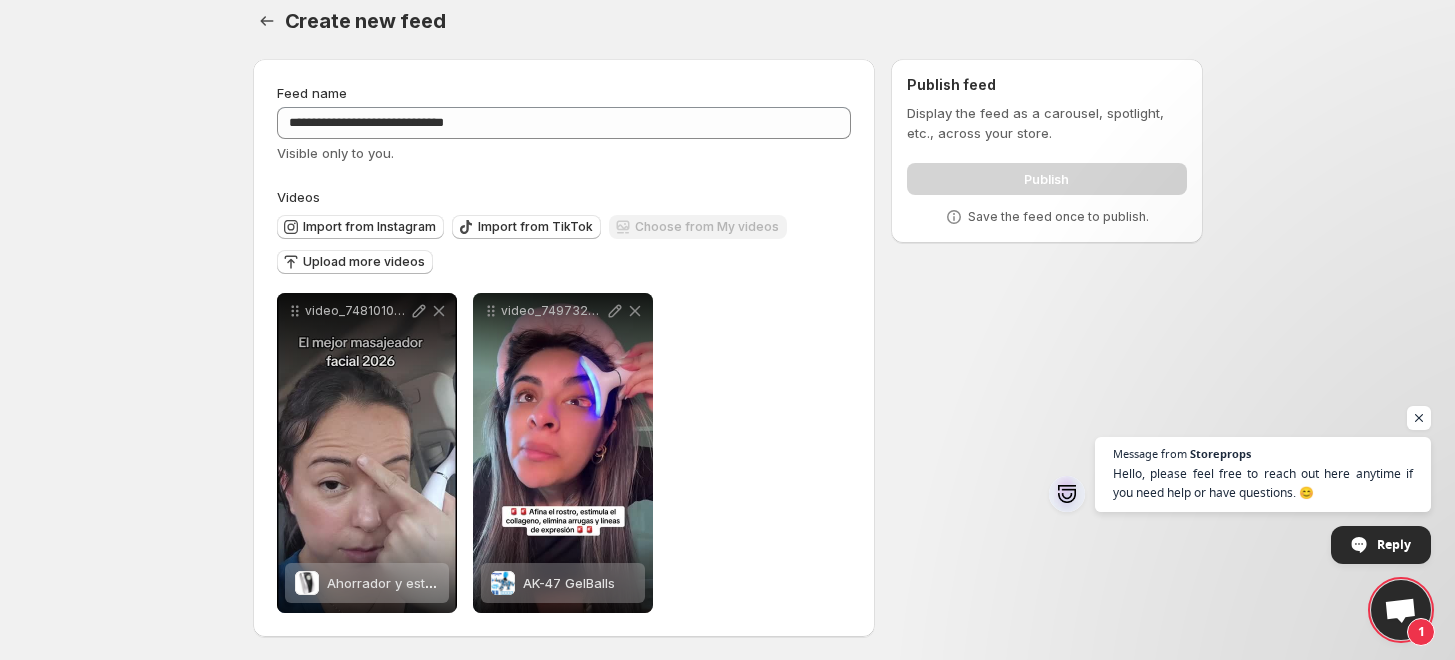 scroll, scrollTop: 19, scrollLeft: 0, axis: vertical 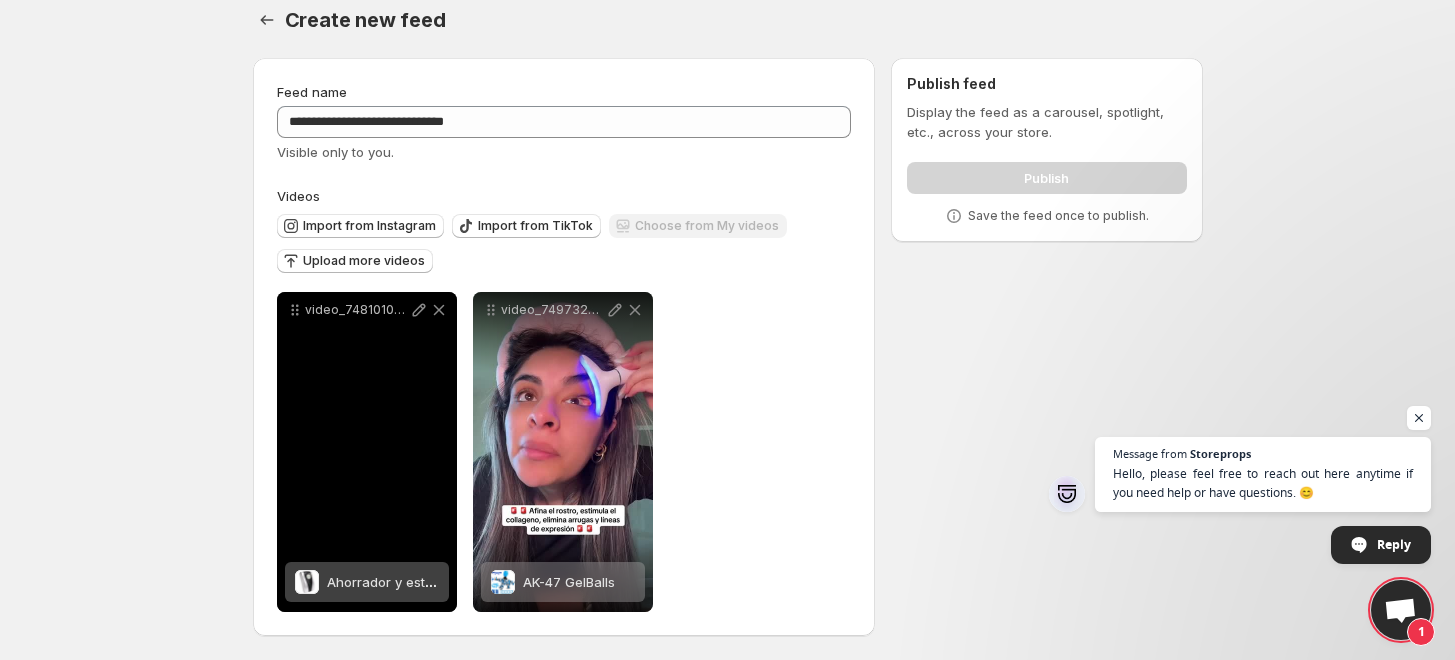 click on "Ahorrador y estabilizador de energía" at bounding box center (443, 582) 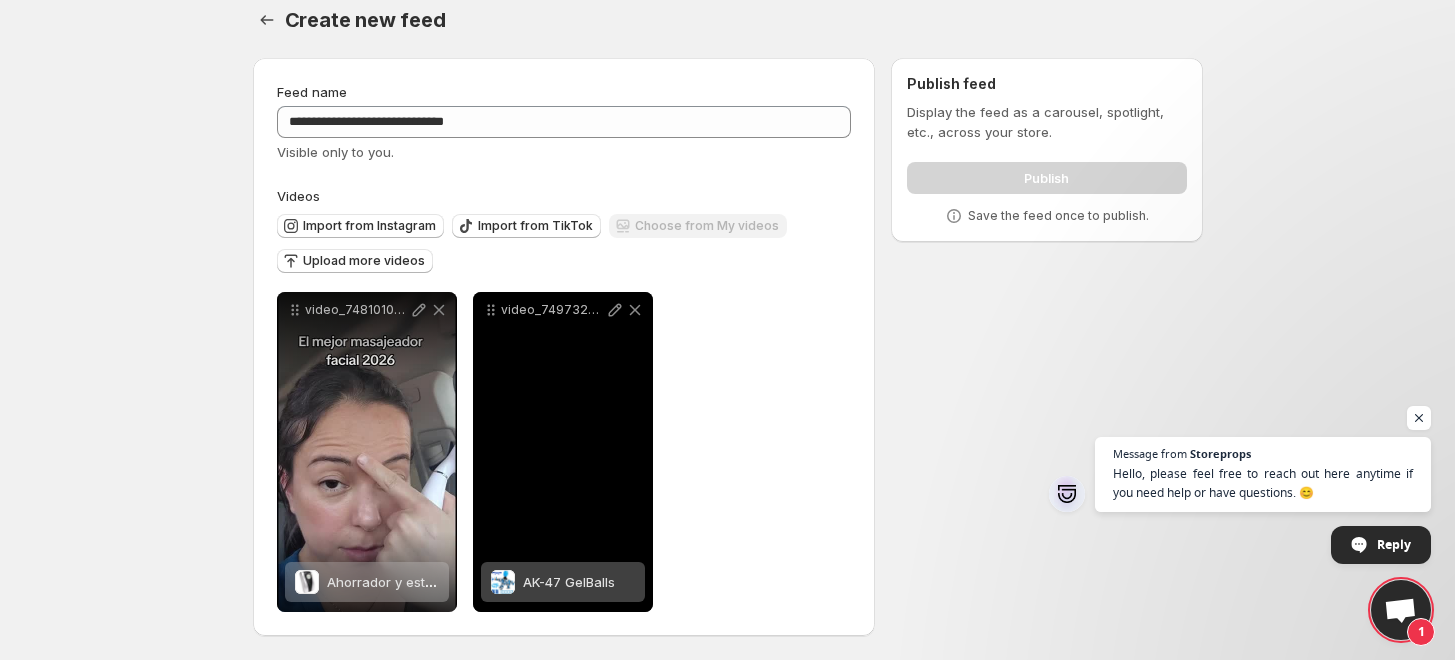drag, startPoint x: 593, startPoint y: 416, endPoint x: 565, endPoint y: 421, distance: 28.442924 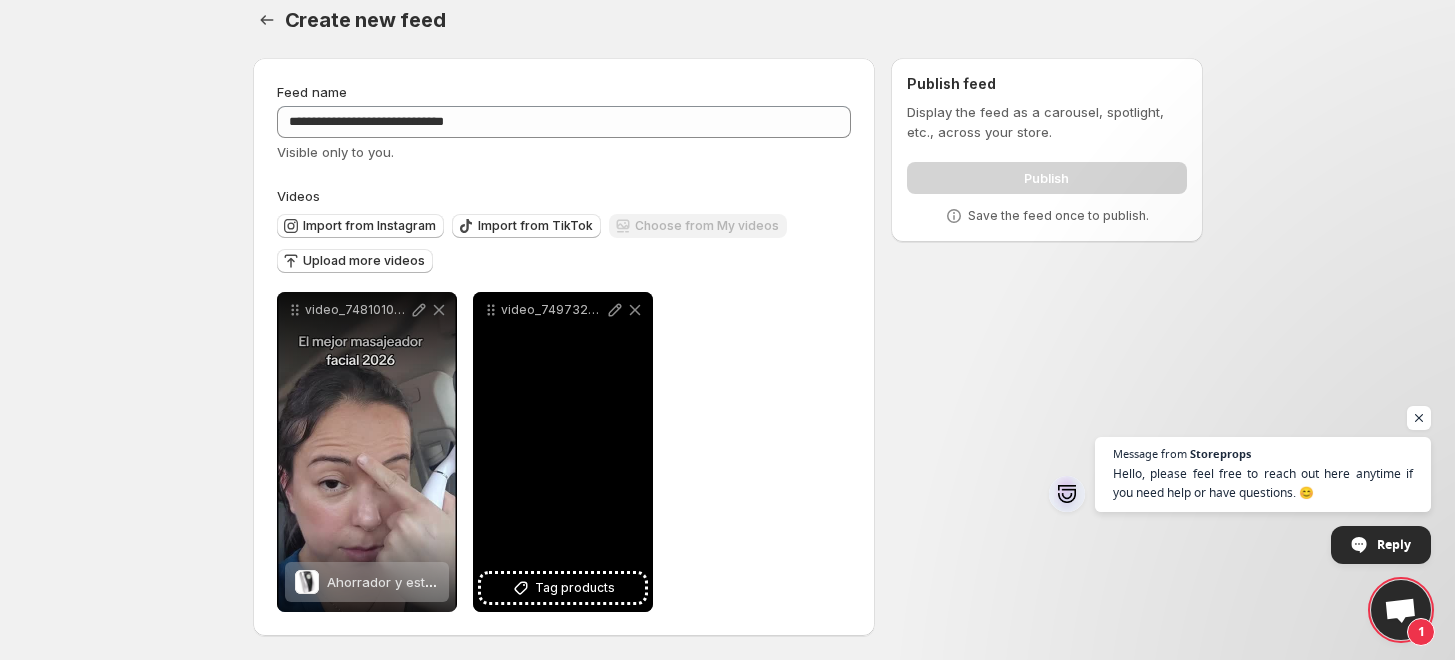 click on "video_7497329315240103211" at bounding box center [563, 452] 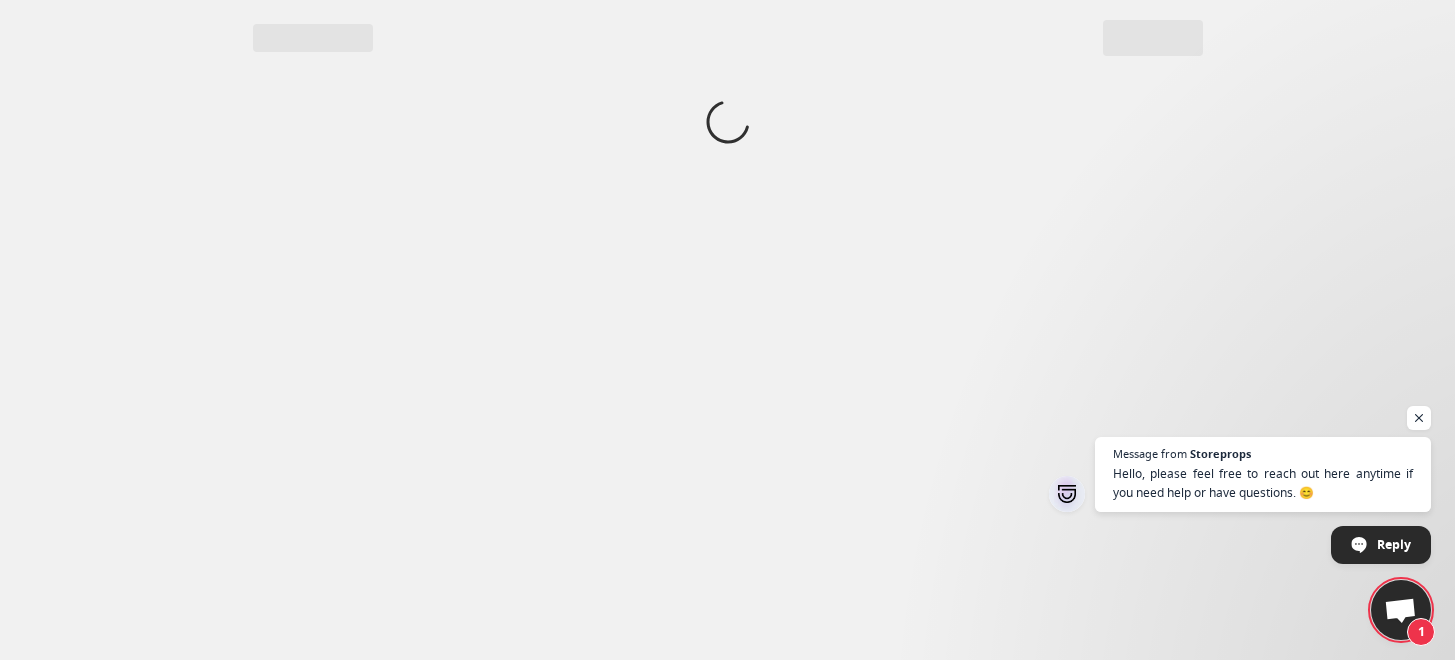 scroll, scrollTop: 0, scrollLeft: 0, axis: both 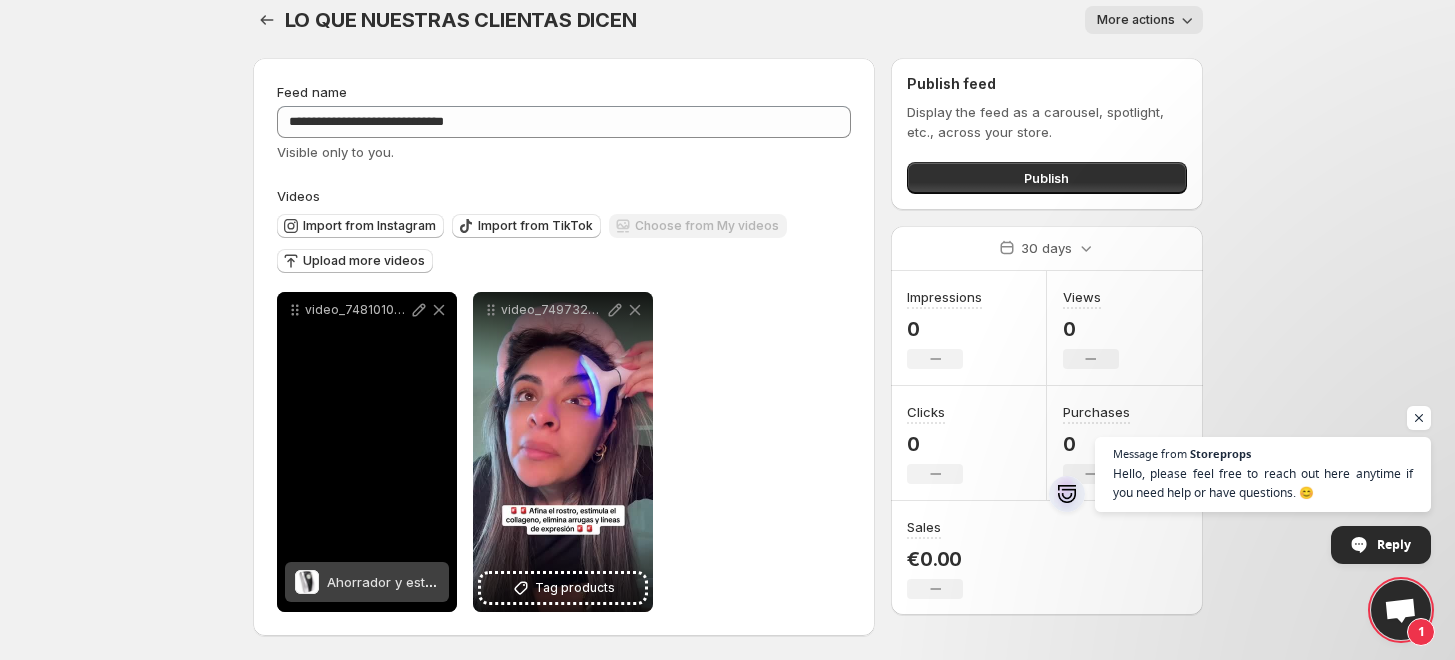 click on "Ahorrador y estabilizador de energía" at bounding box center (443, 582) 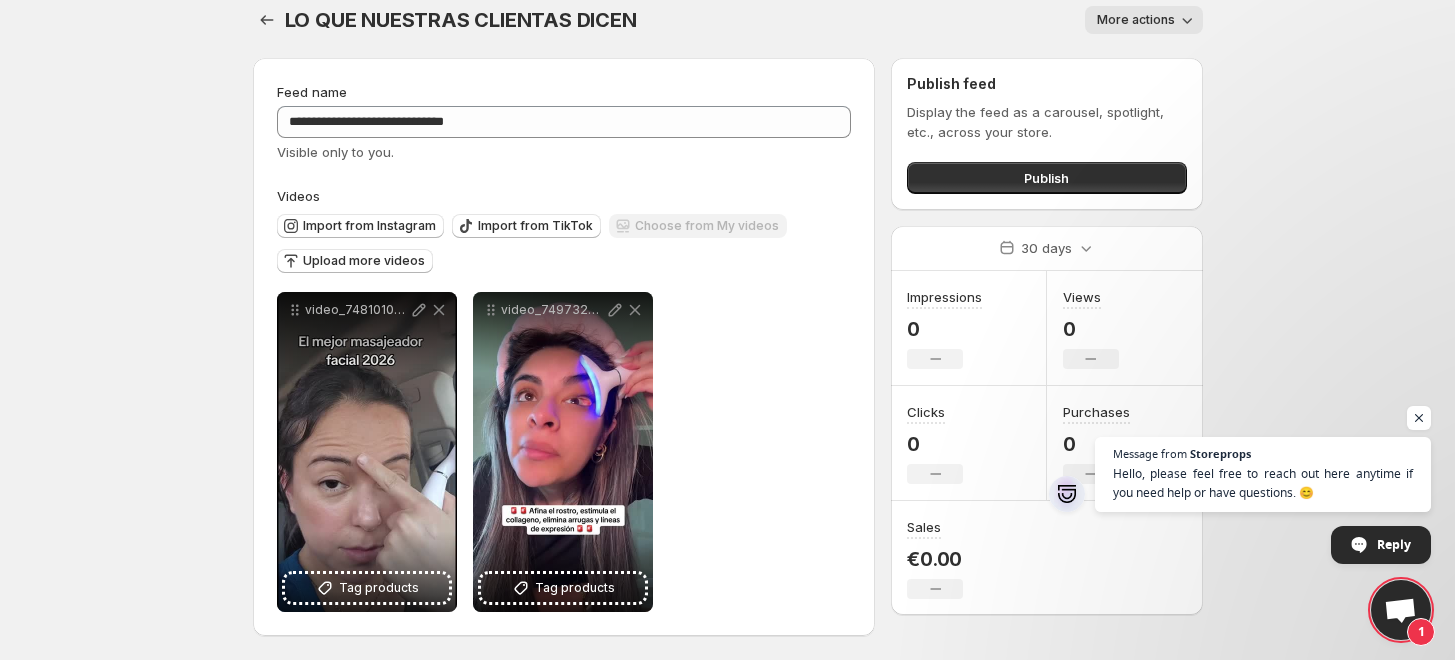 click on "More actions" at bounding box center [1136, 20] 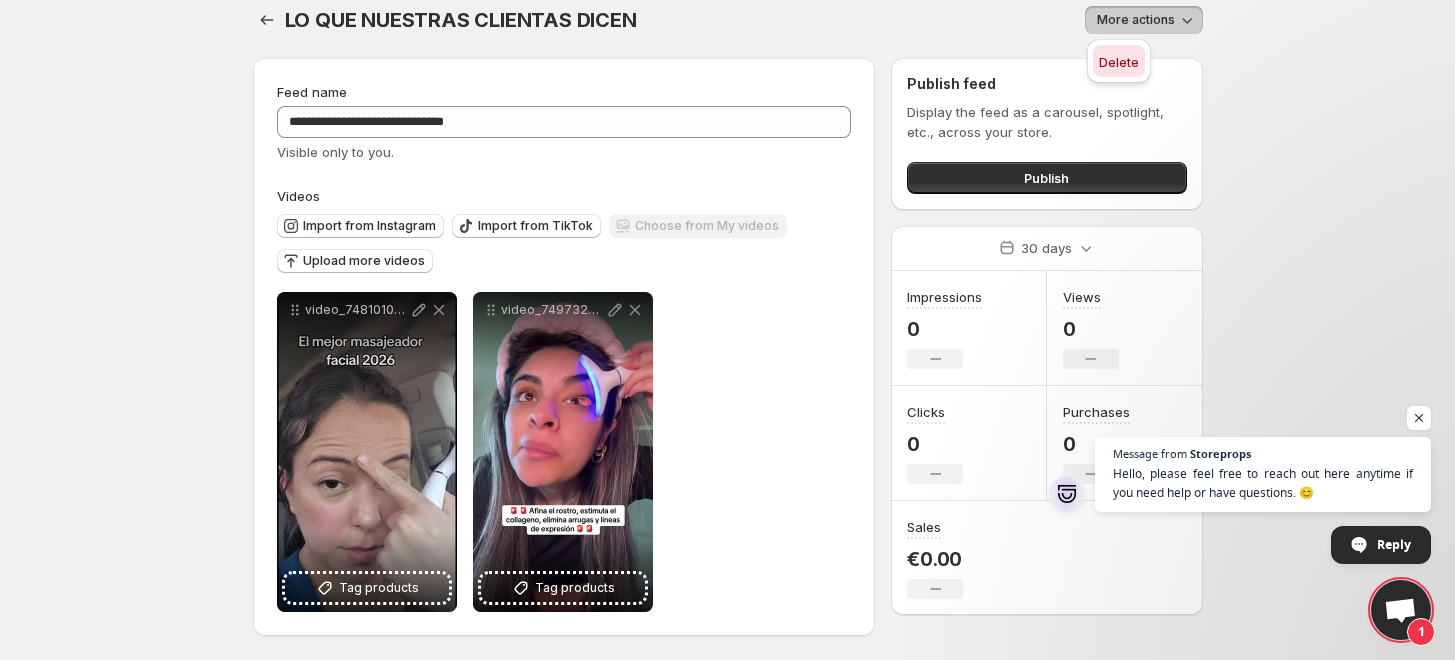 click on "Delete" at bounding box center (1119, 62) 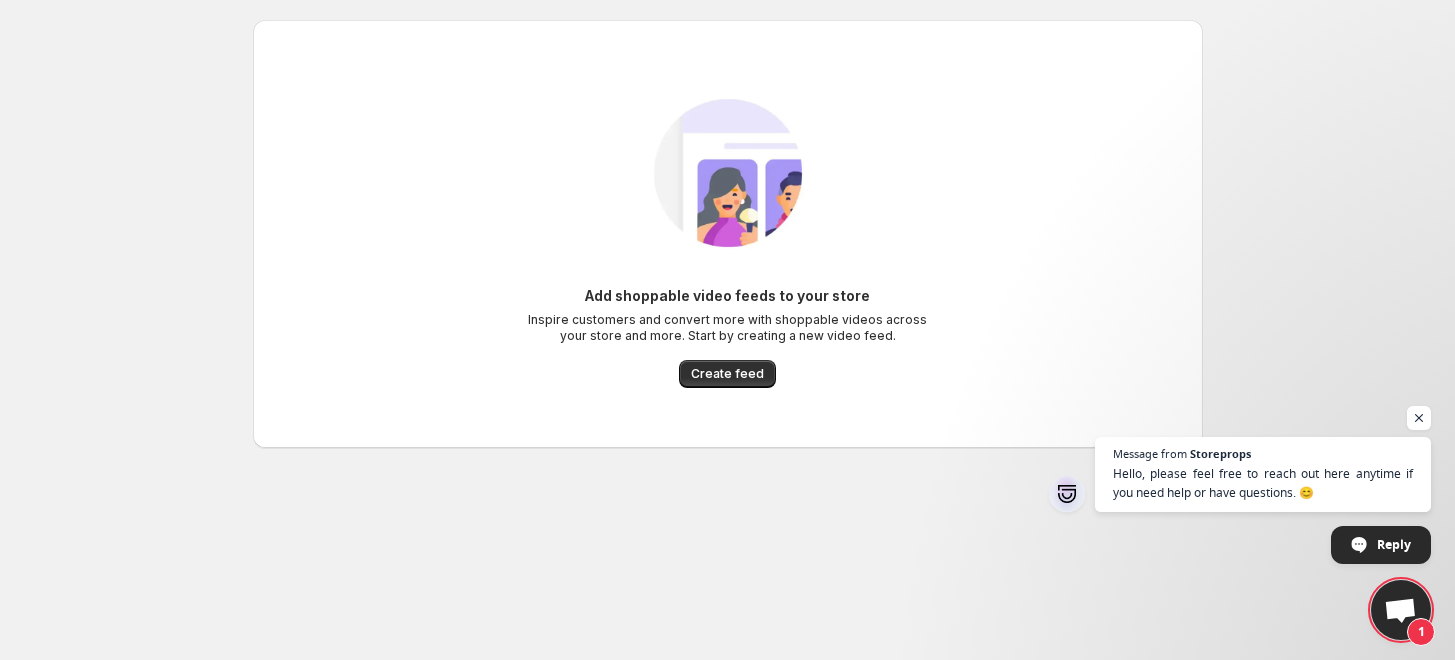 scroll, scrollTop: 0, scrollLeft: 0, axis: both 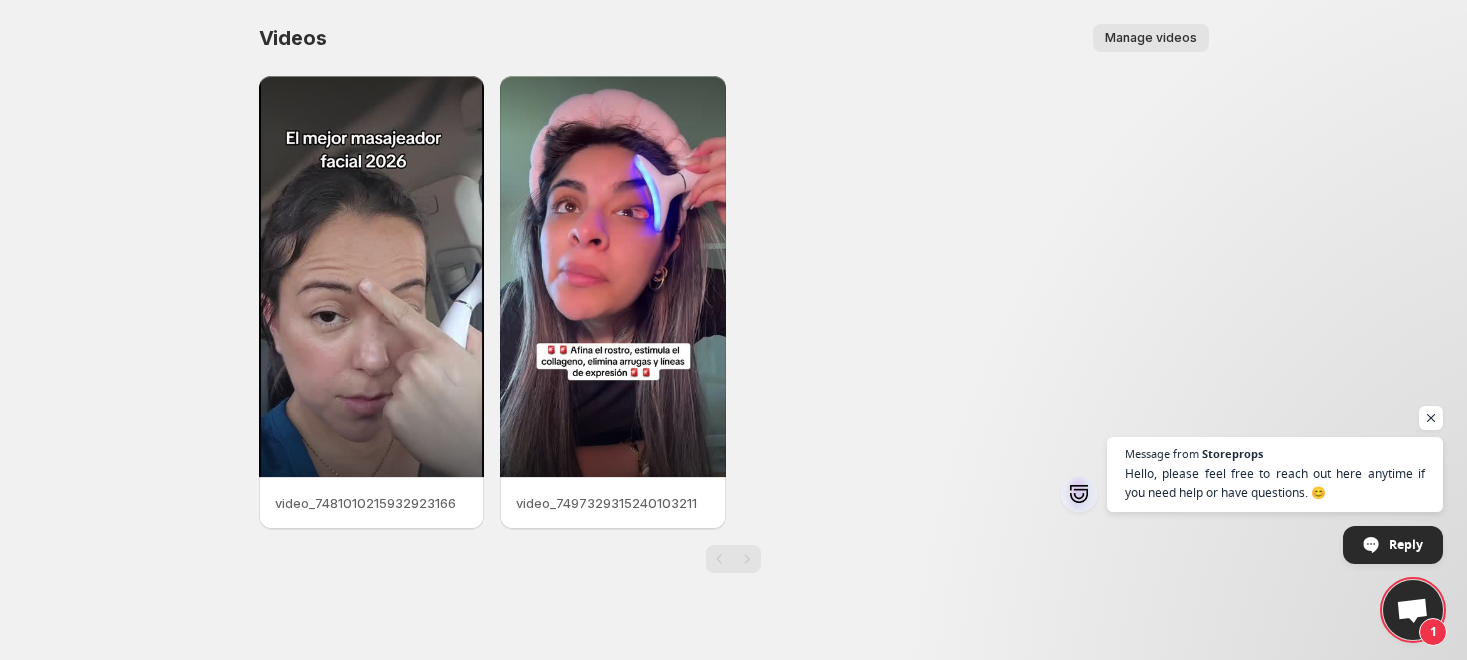 click on "Manage videos" at bounding box center [1151, 38] 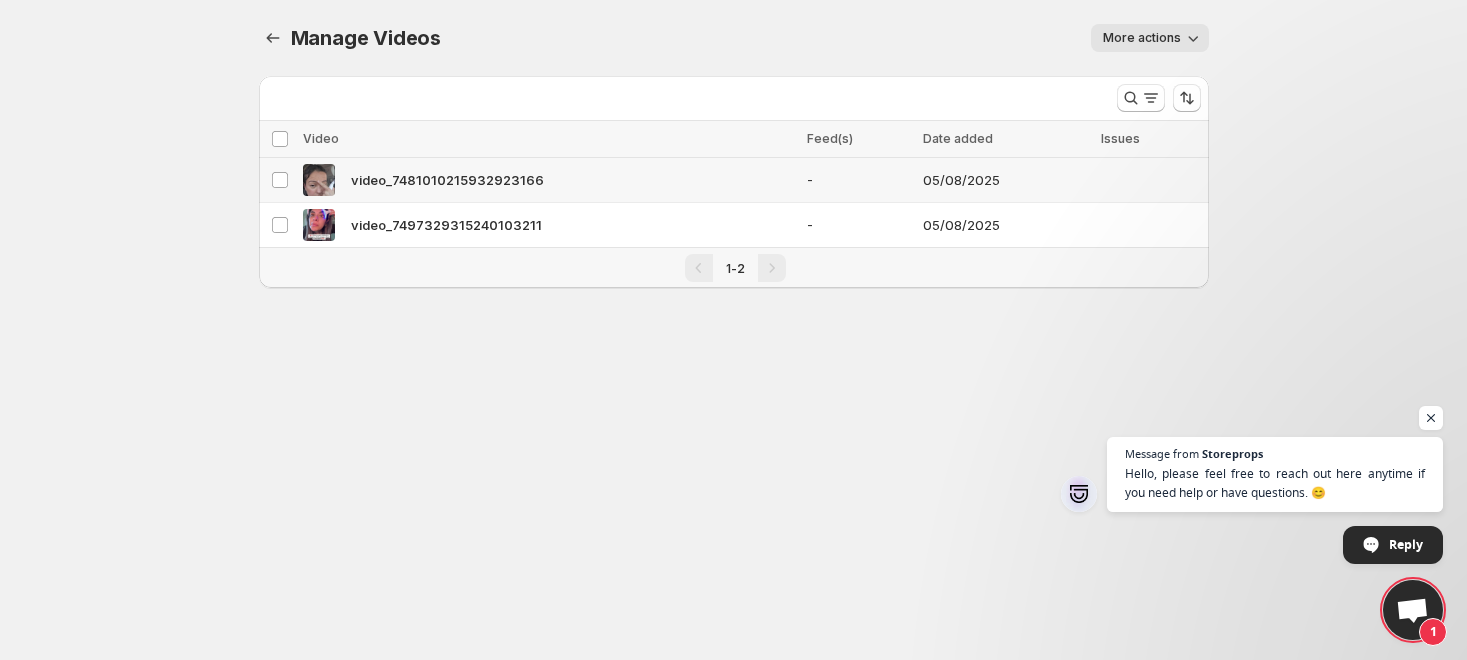 click on "video_7481010215932923166" at bounding box center (447, 180) 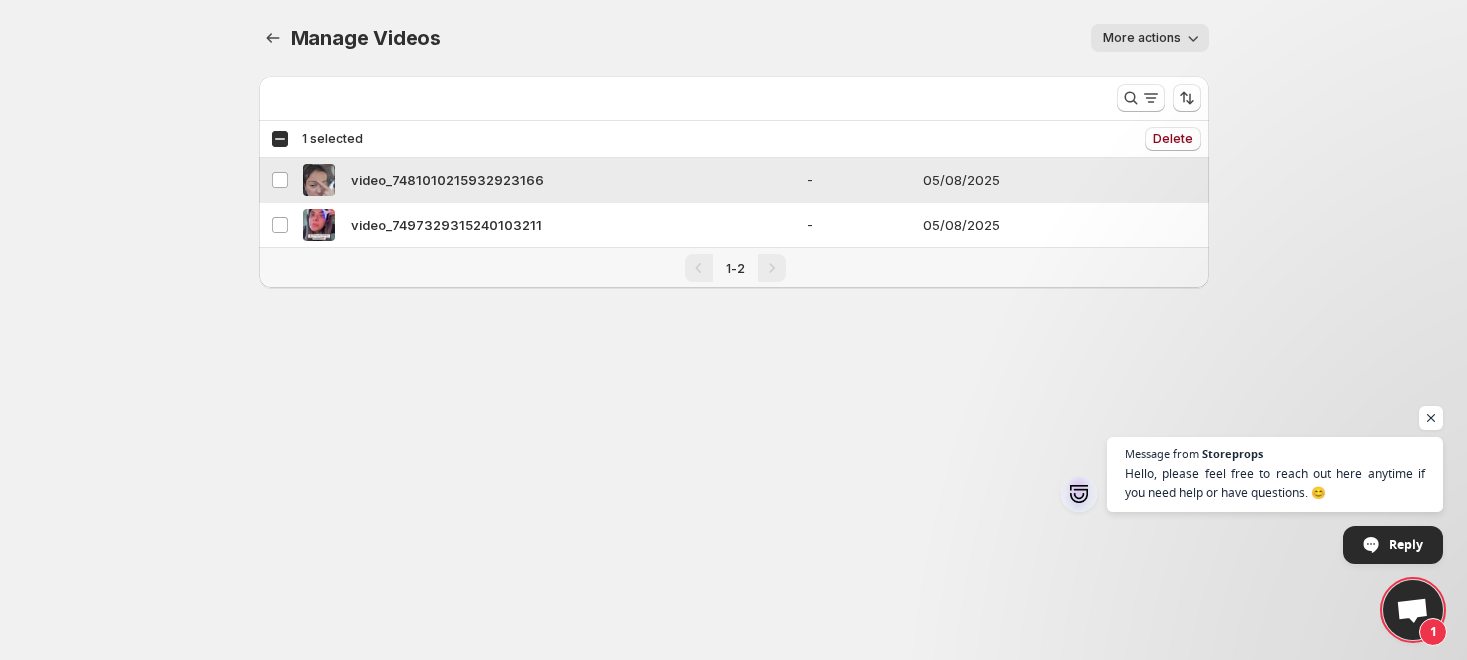 click on "video_7481010215932923166" at bounding box center [447, 180] 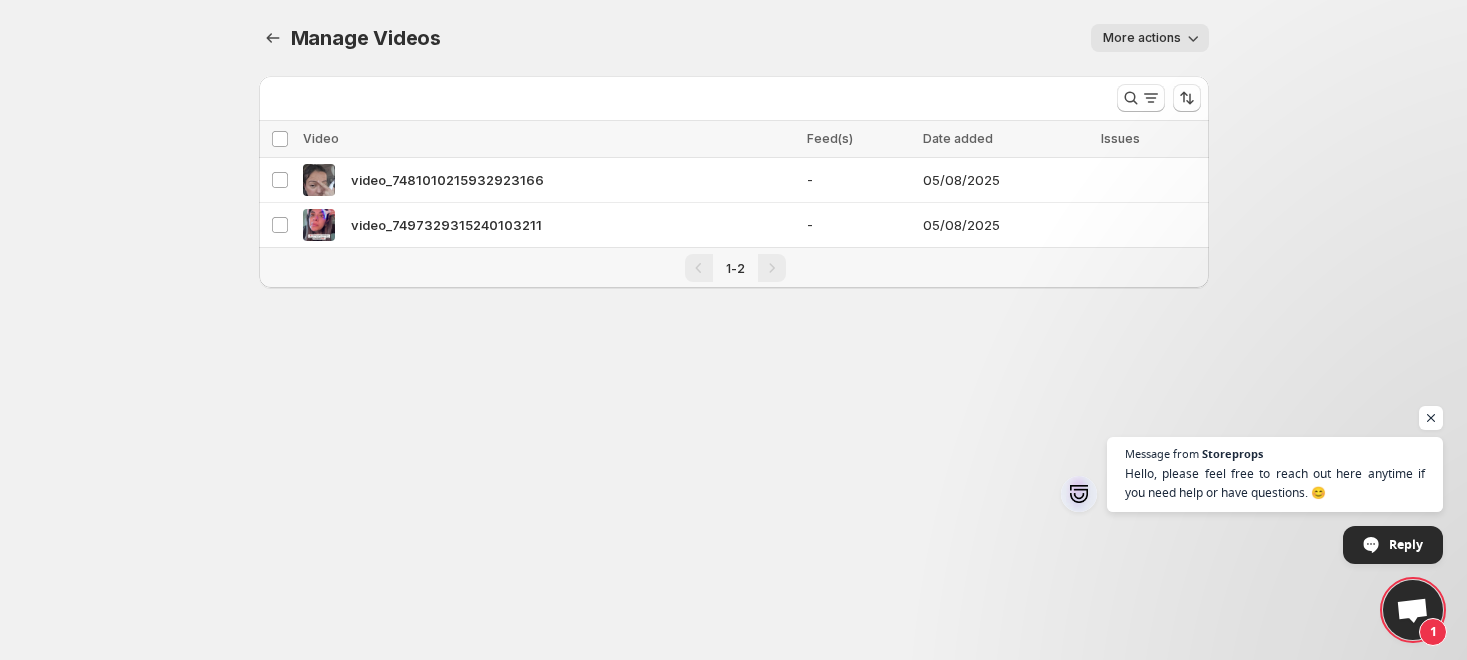 click on "Home Feeds Videos Subscription Settings Manage Videos. This page is ready Manage Videos More actions More actions More actions More views Loading videos… Loading videos… Select all videos Video Feed(s) Date added Issues Select all 2 videos 1 selected Select all videos Video Feed(s) Date added Issues Select video video_7481010215932923166 - 05/08/2025 Select video video_7497329315240103211 - 05/08/2025 1-2 Delete Cancel Are you sure you want to delete  0  video ? This action cannot be undone. Cancel Regenerate Run this process if previews are missing for any of your videos. This usually happens when the video previews stored in Shopify Files page are deleted. Running this process will regenerate the previews and store them again in your Files page. Chat Storeprops More channels Continue on Email Network offline. Reconnecting... No messages can be received or sent for now. Storeprops Hello, how can we help you today? Tuesday, 5 August Storeprops A minute ago Send a file Insert an emoji Send a file We run on" at bounding box center [733, 330] 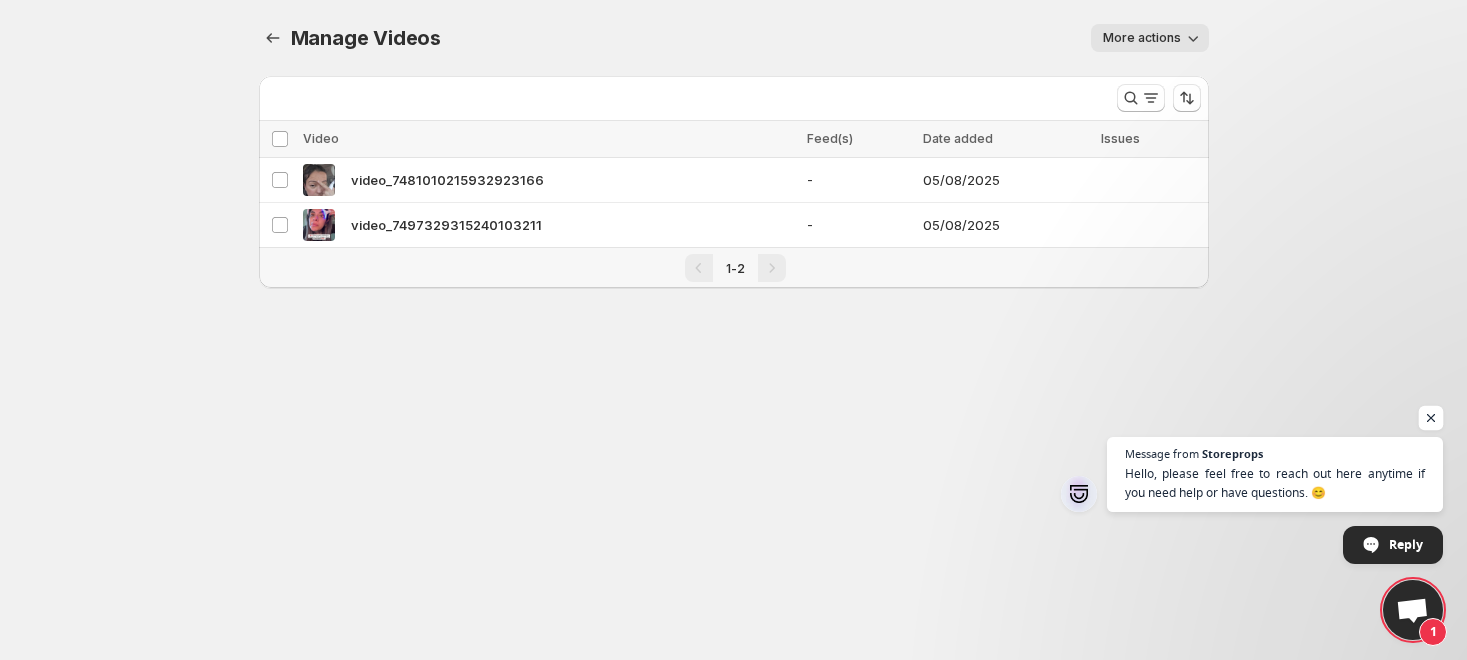 click at bounding box center [1431, 418] 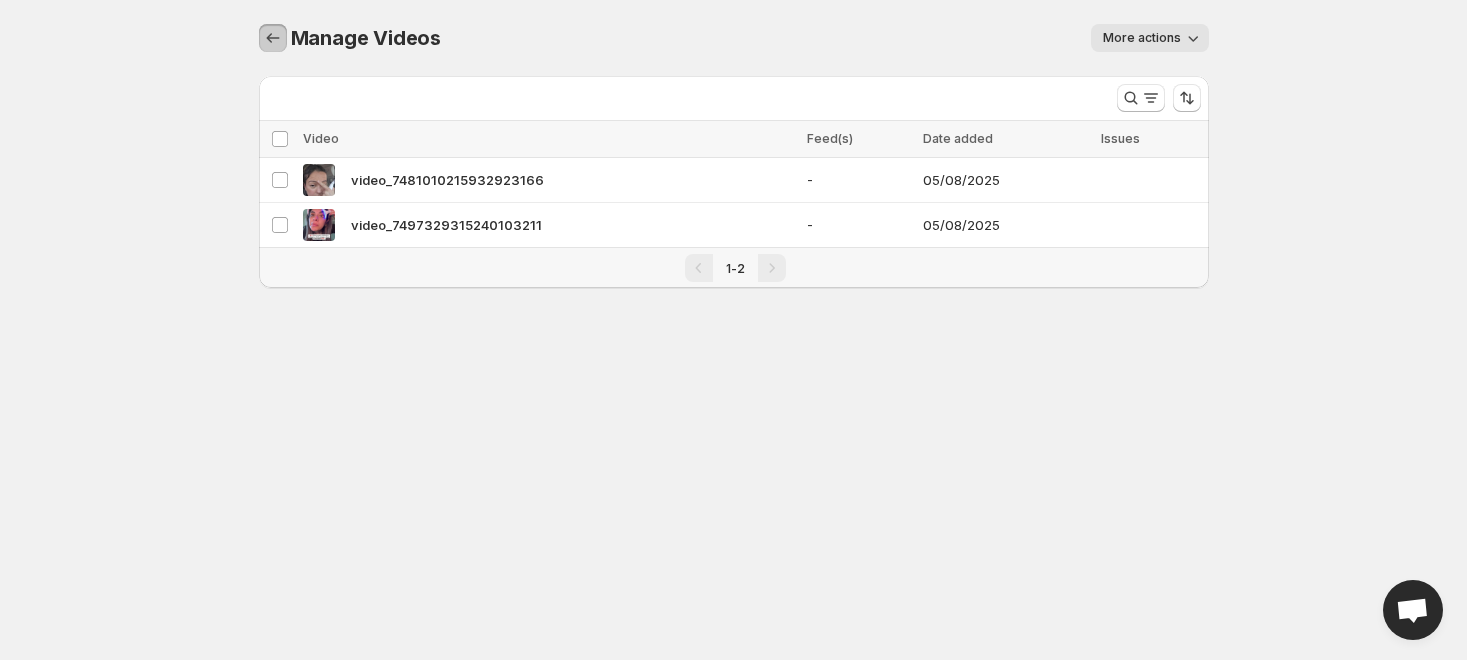 click 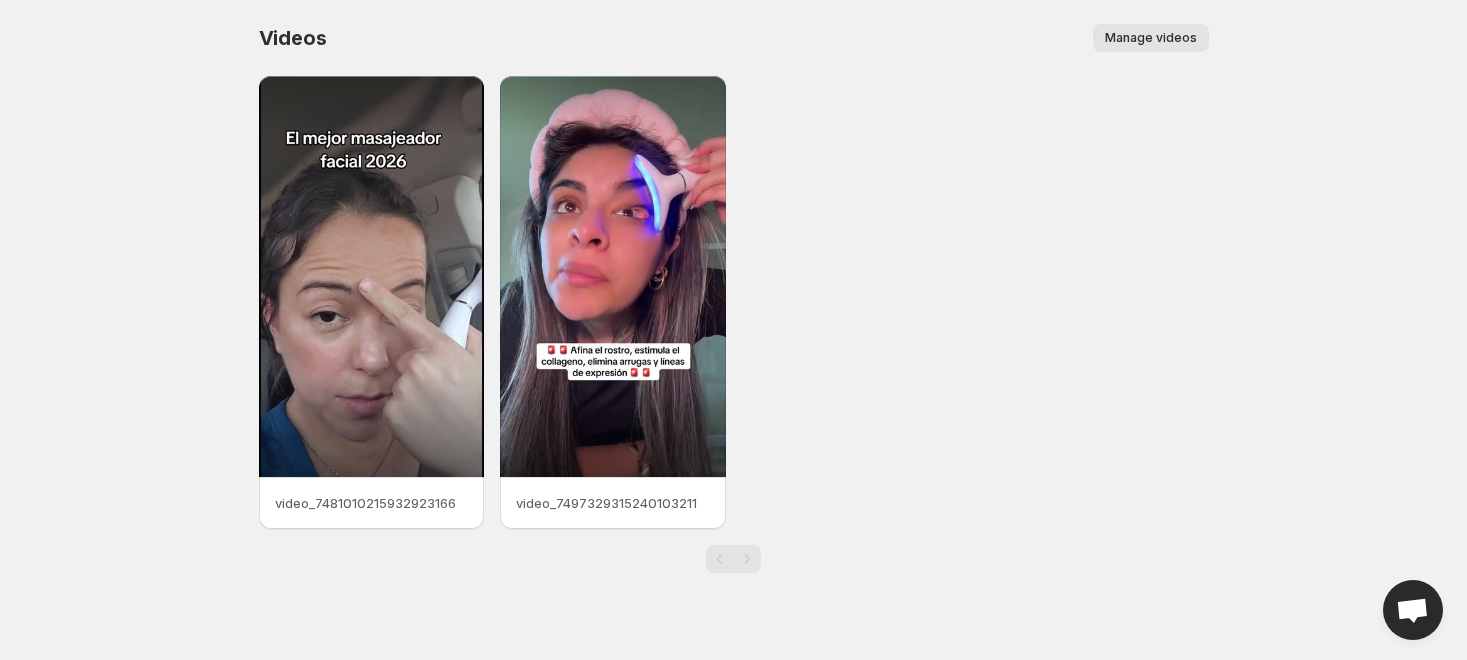 click on "video_7481010215932923166" at bounding box center [372, 503] 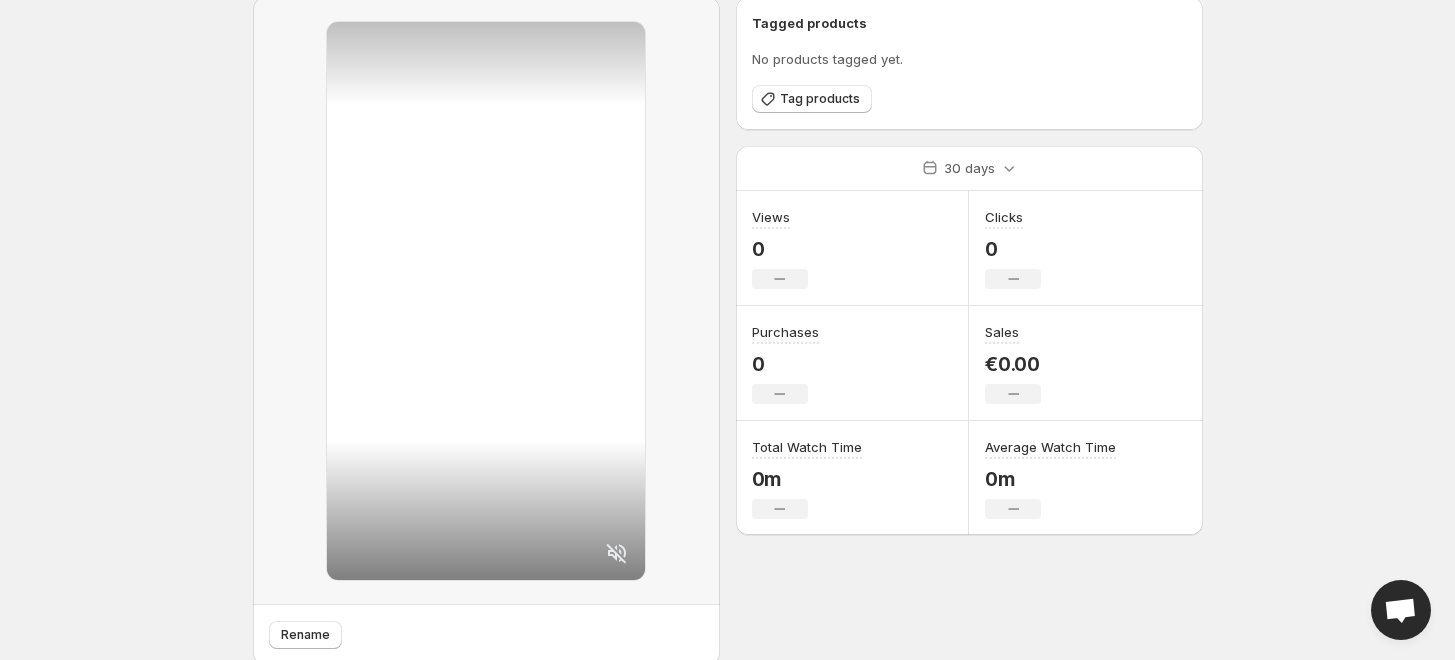 scroll, scrollTop: 147, scrollLeft: 0, axis: vertical 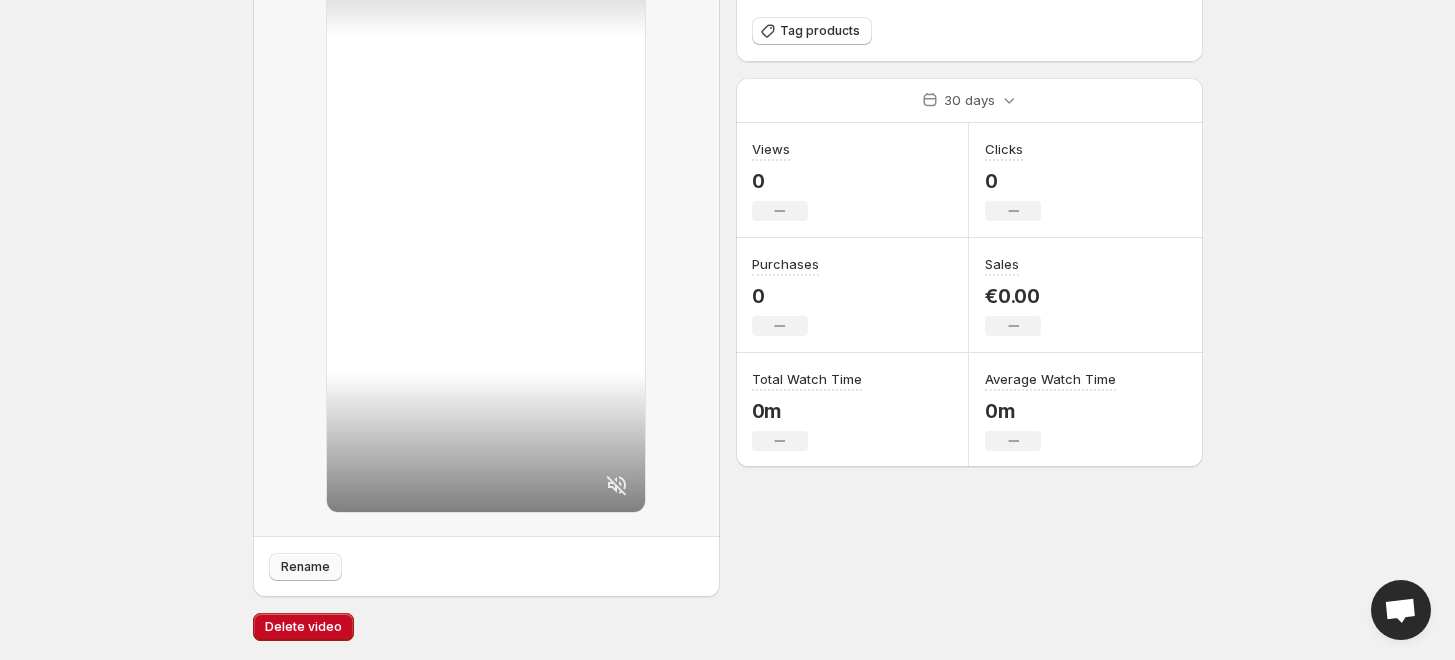 click on "Rename" at bounding box center [305, 567] 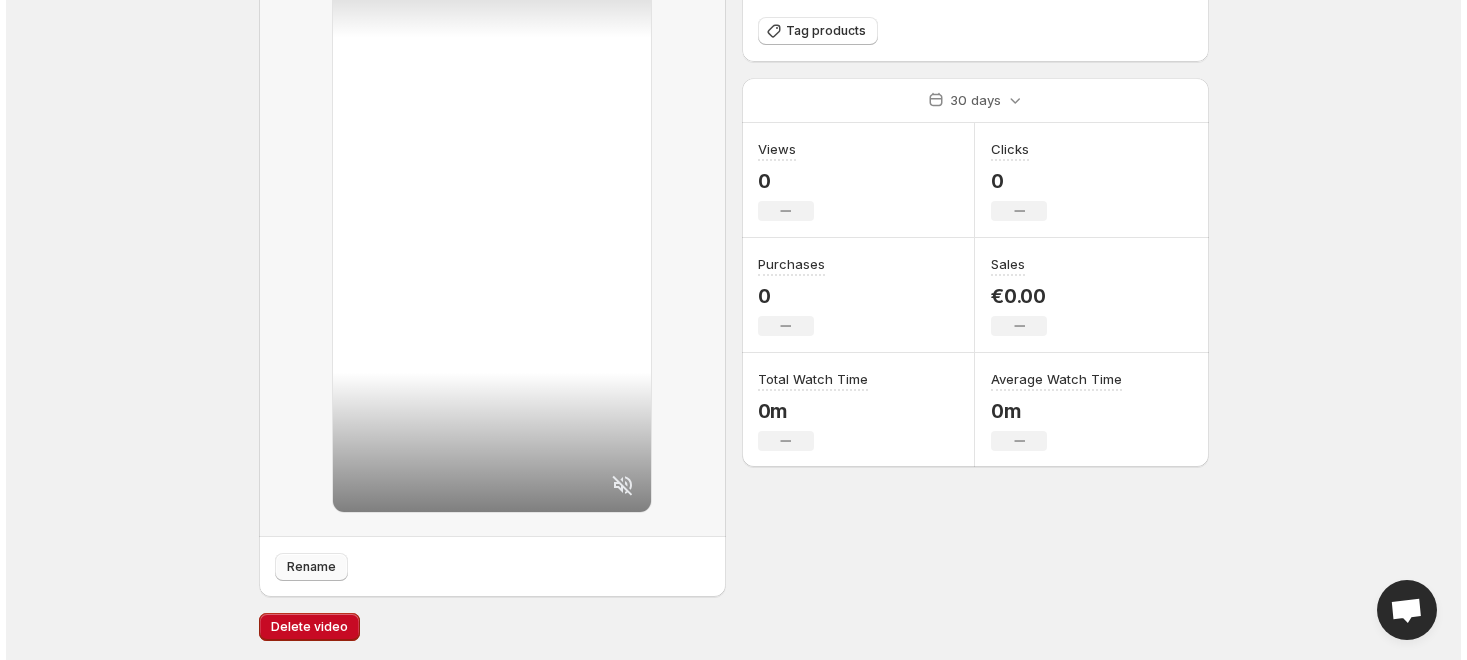 scroll, scrollTop: 0, scrollLeft: 0, axis: both 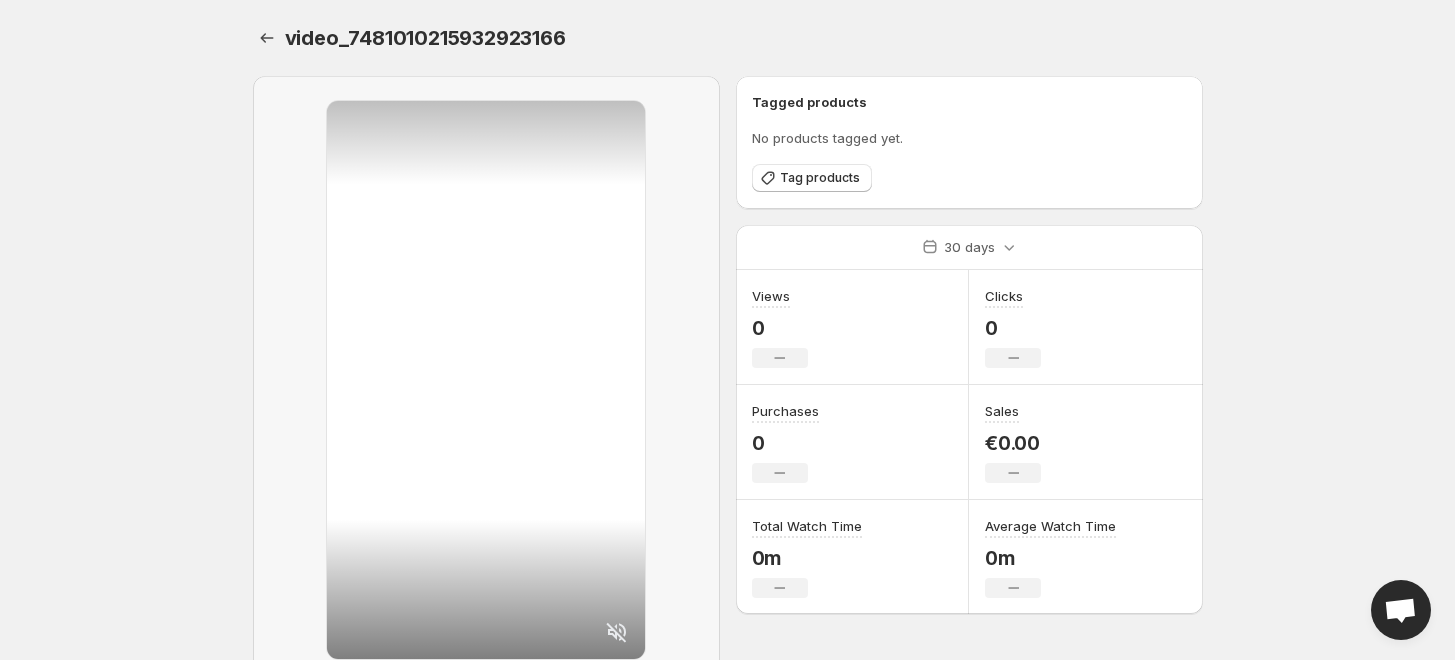 click on "video_7481010215932923166. This page is ready video_7481010215932923166 Rename Tagged products No products tagged yet. Tag products 30 days Views 0 No change Clicks 0 No change Purchases 0 No change Sales €0.00 No change Total Watch Time 0m No change Average Watch Time 0m No change Delete video Keep both Discard Videos with the filename below already exist in your library. Would you like to discard this video or keep both videos? Import Cancel Videos from private accounts can't be imported. Please make sure to provide a public account. Instagram username Search videos Please make sure you have permission to publish the content imported from the provided account. Publishing content without permission may result in legal action. Storeprops and Spark are not responsible for any claims, liabilities, or legal consequences arising from such actions. Keep both Discard Videos with the filename below already exist in your library. Would you like to discard this video or keep both videos? Import Cancel Search videos" at bounding box center (728, 404) 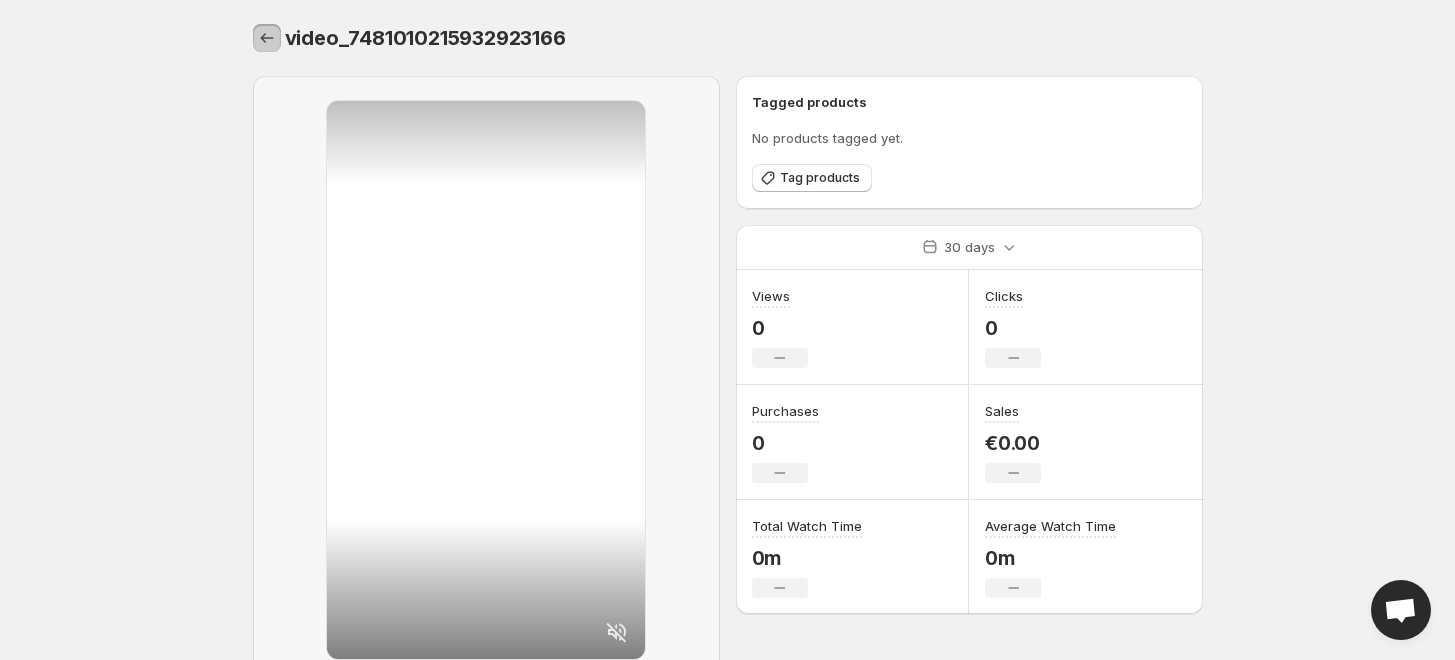 click 